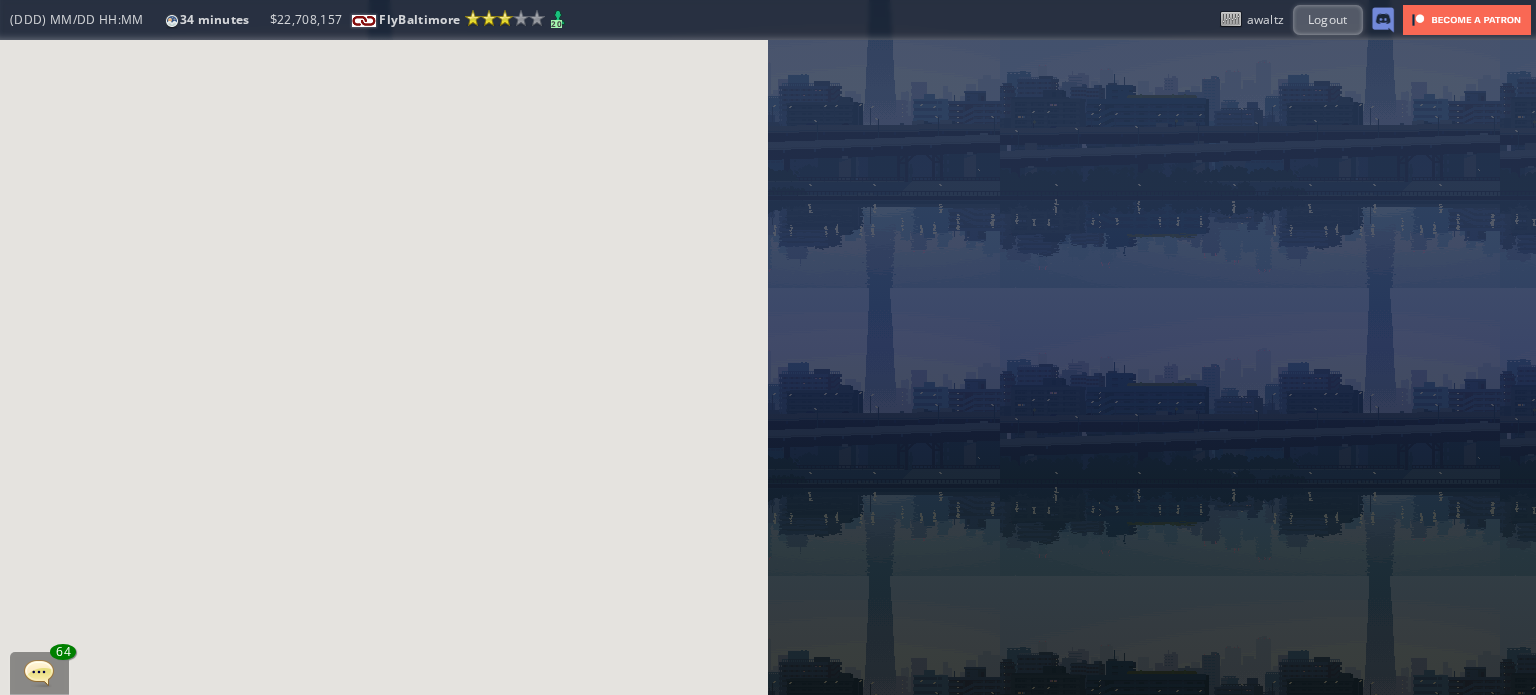 scroll, scrollTop: 0, scrollLeft: 0, axis: both 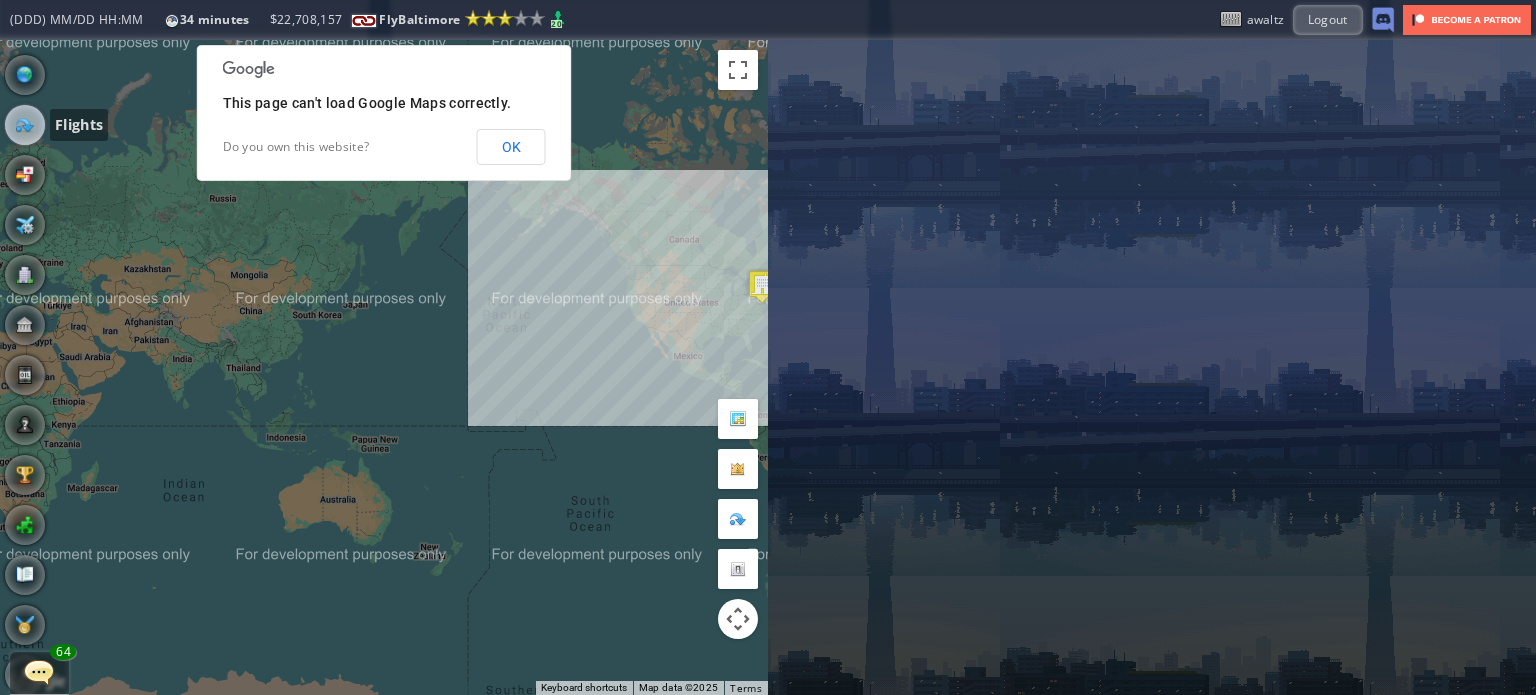 click at bounding box center [25, 125] 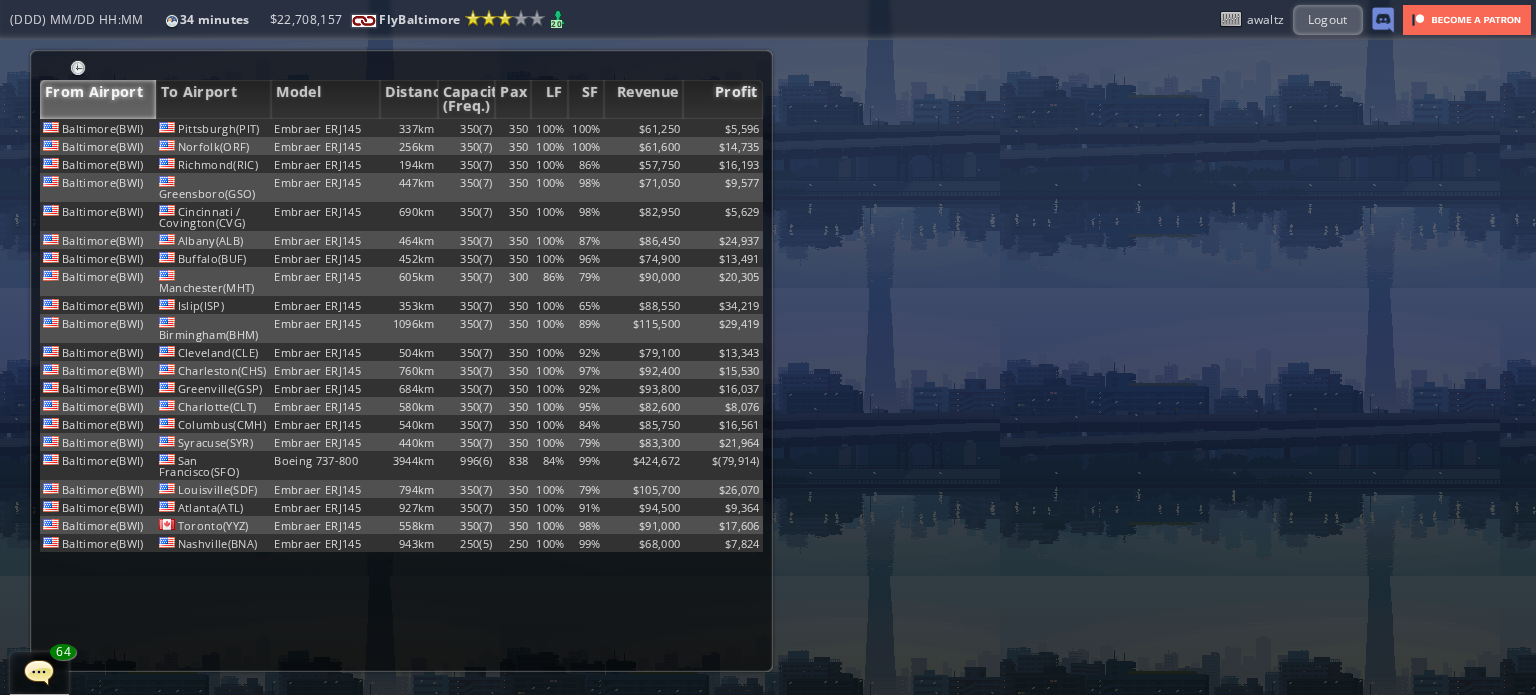 click on "Profit" at bounding box center [723, 99] 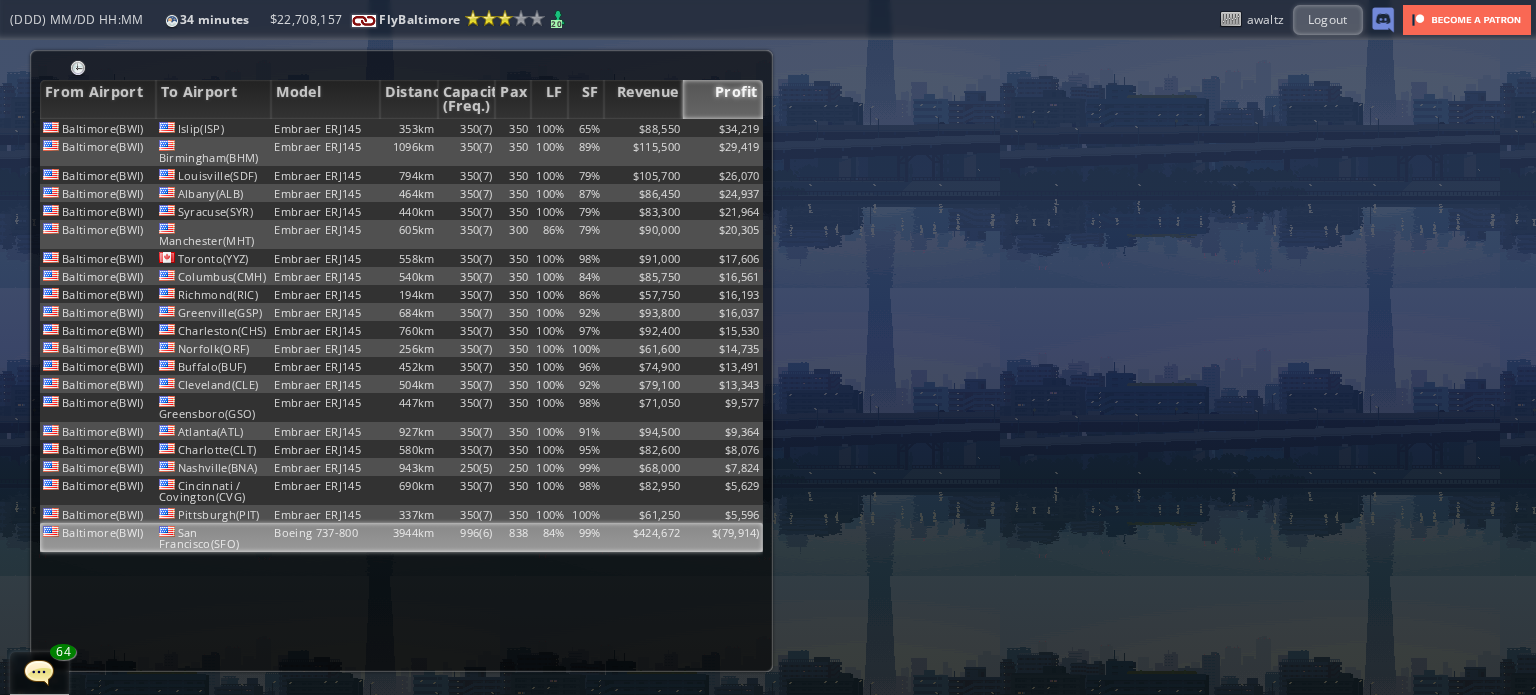 click on "$424,672" at bounding box center (644, 128) 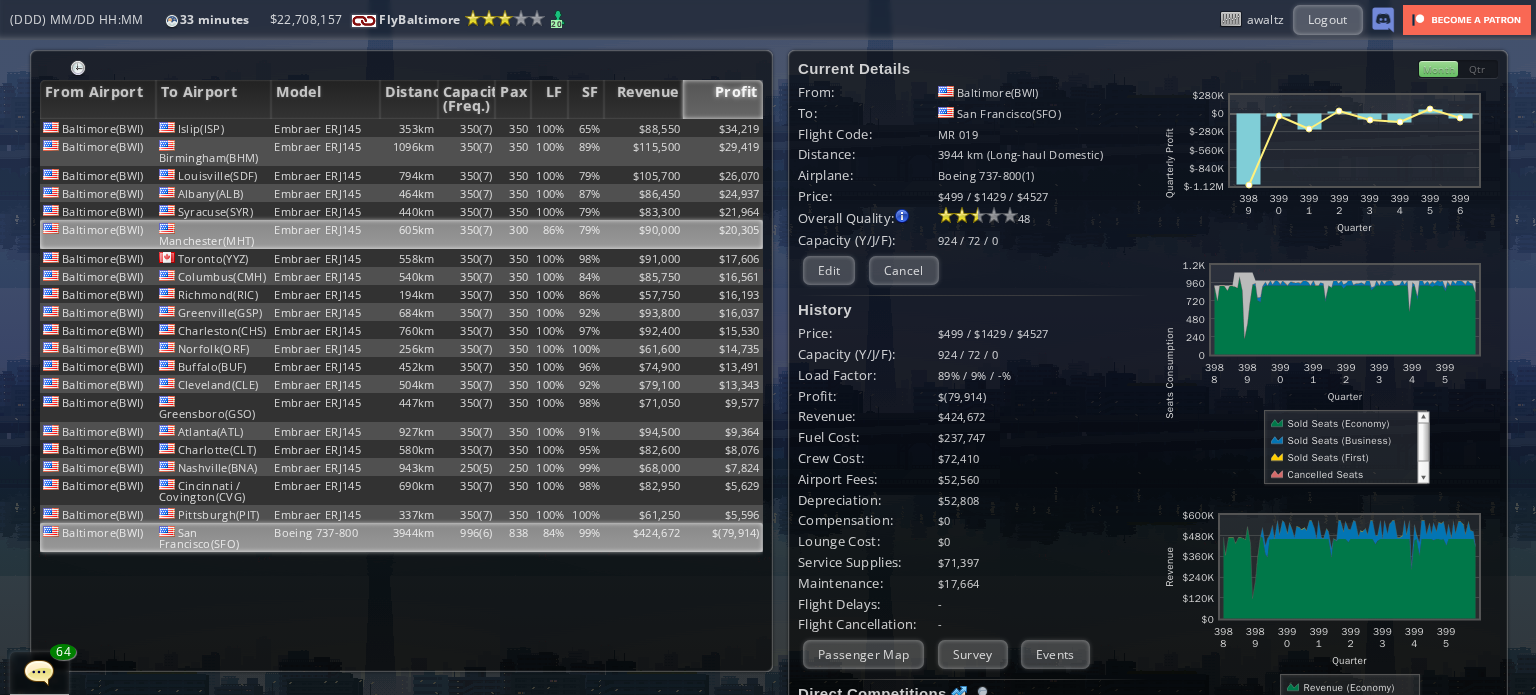 click on "$90,000" at bounding box center [644, 128] 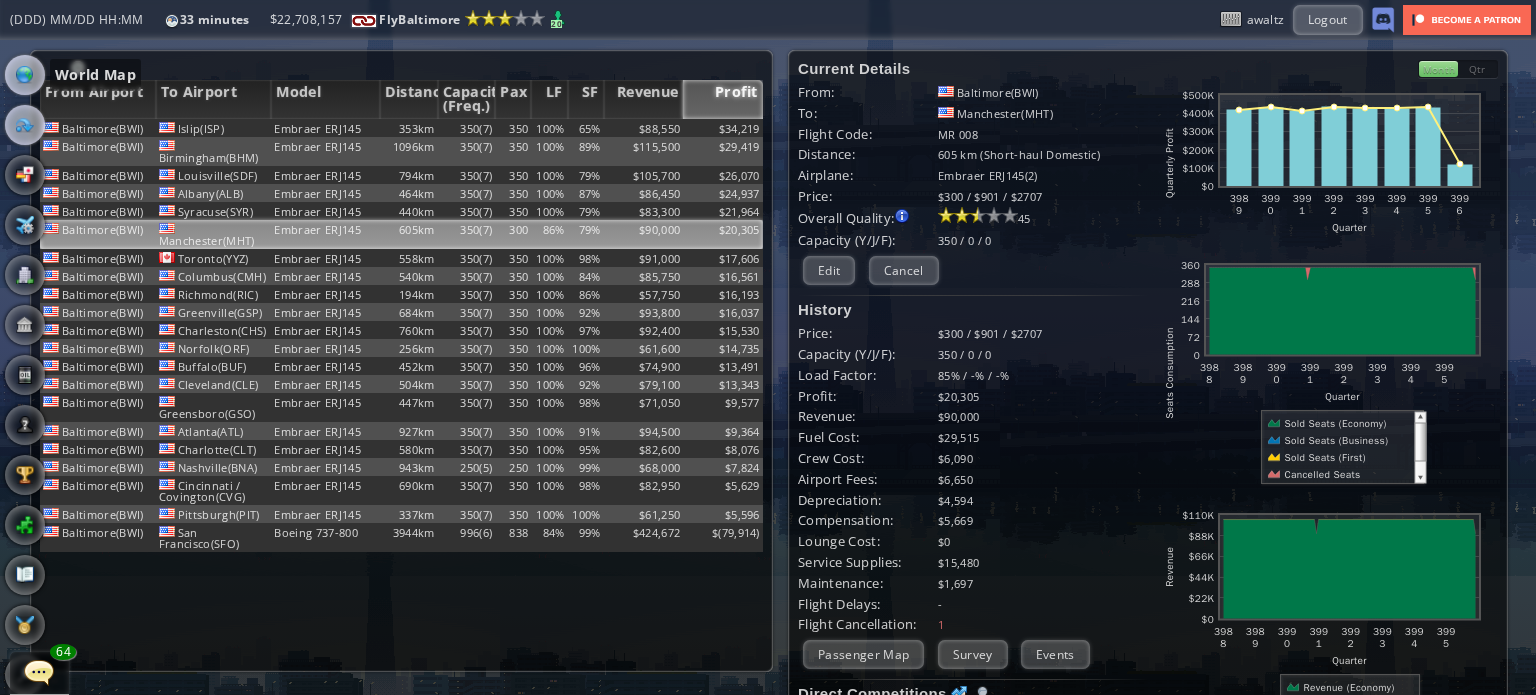 click at bounding box center (25, 75) 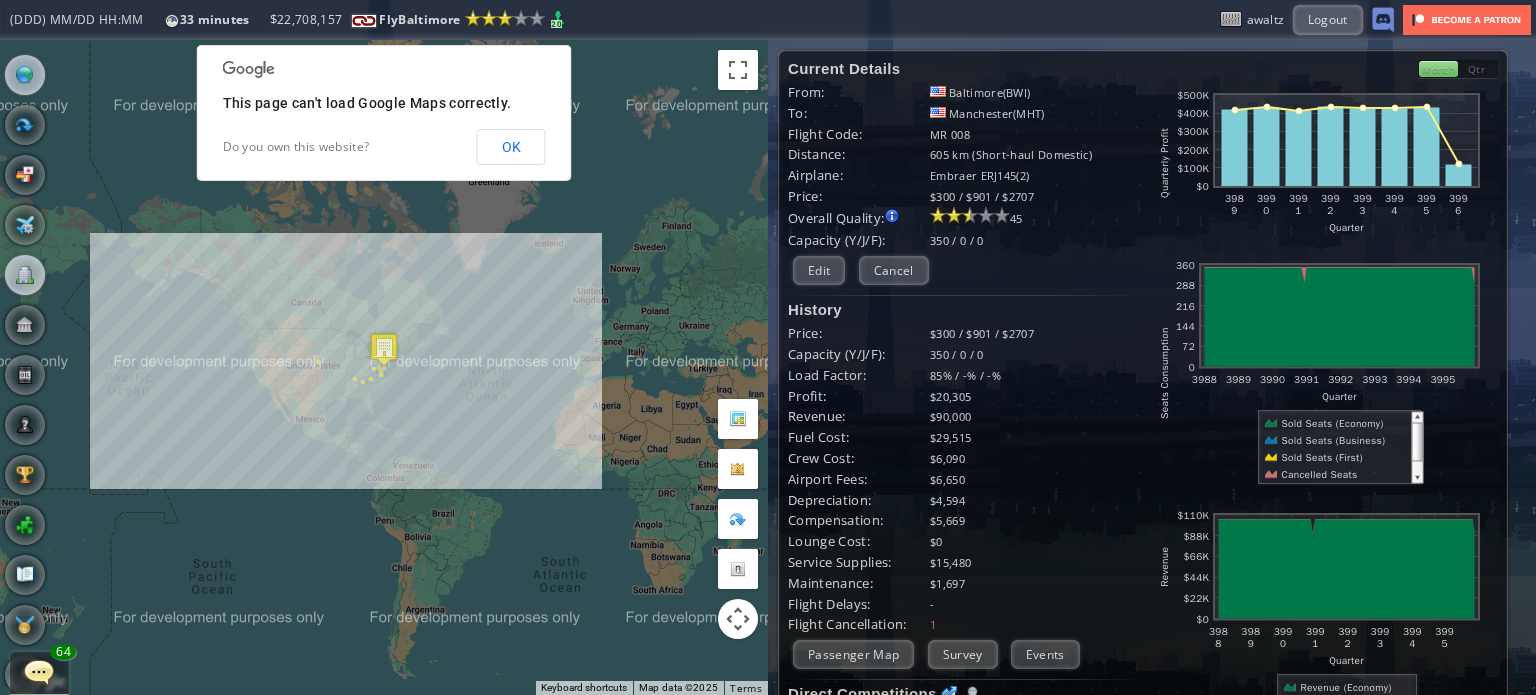 click at bounding box center [25, 275] 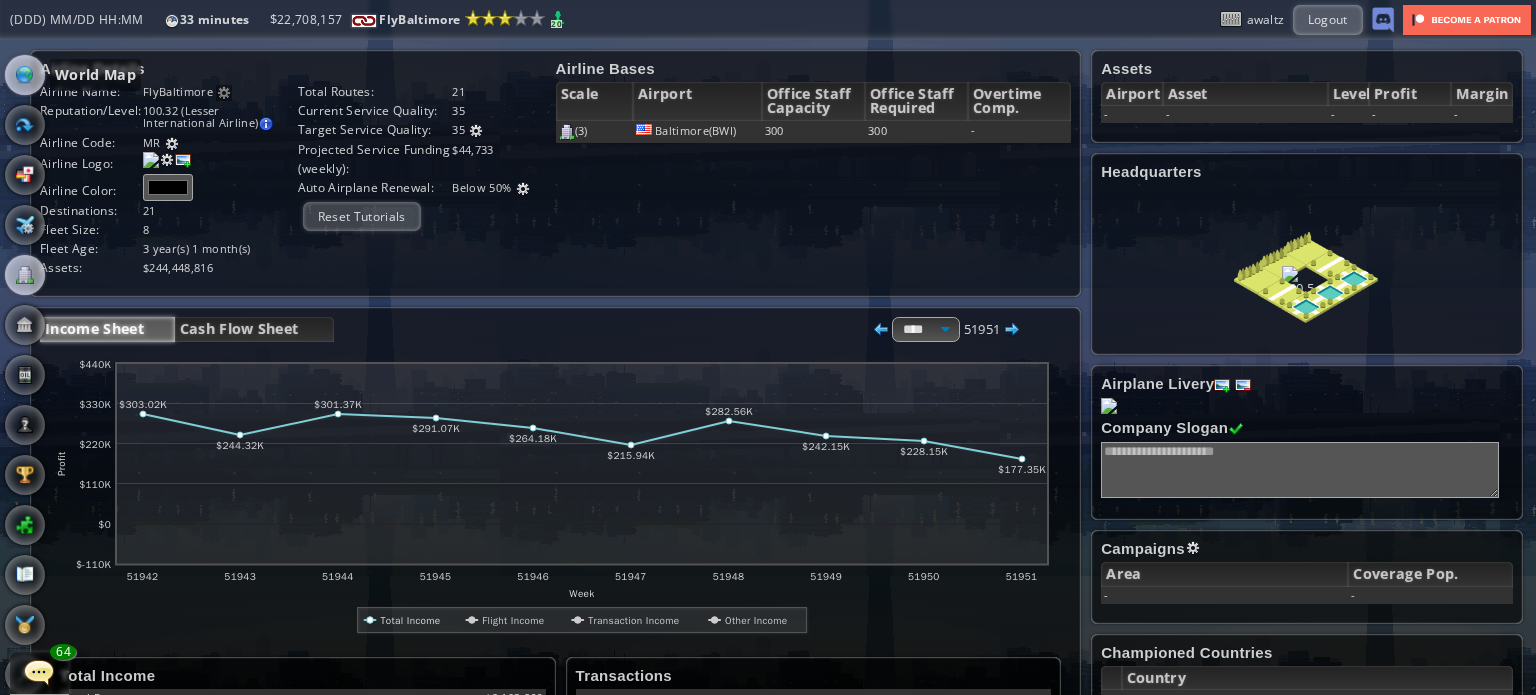 click at bounding box center [25, 75] 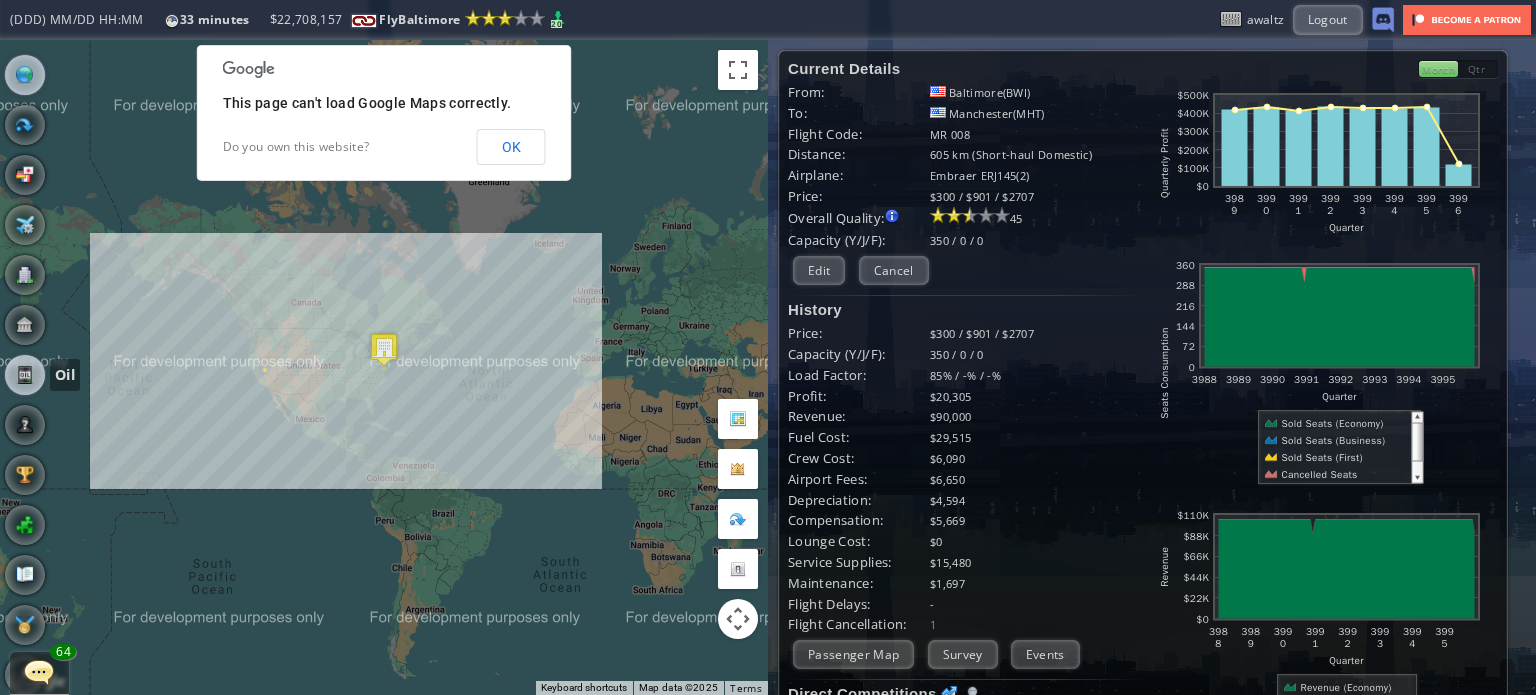 click at bounding box center [25, 375] 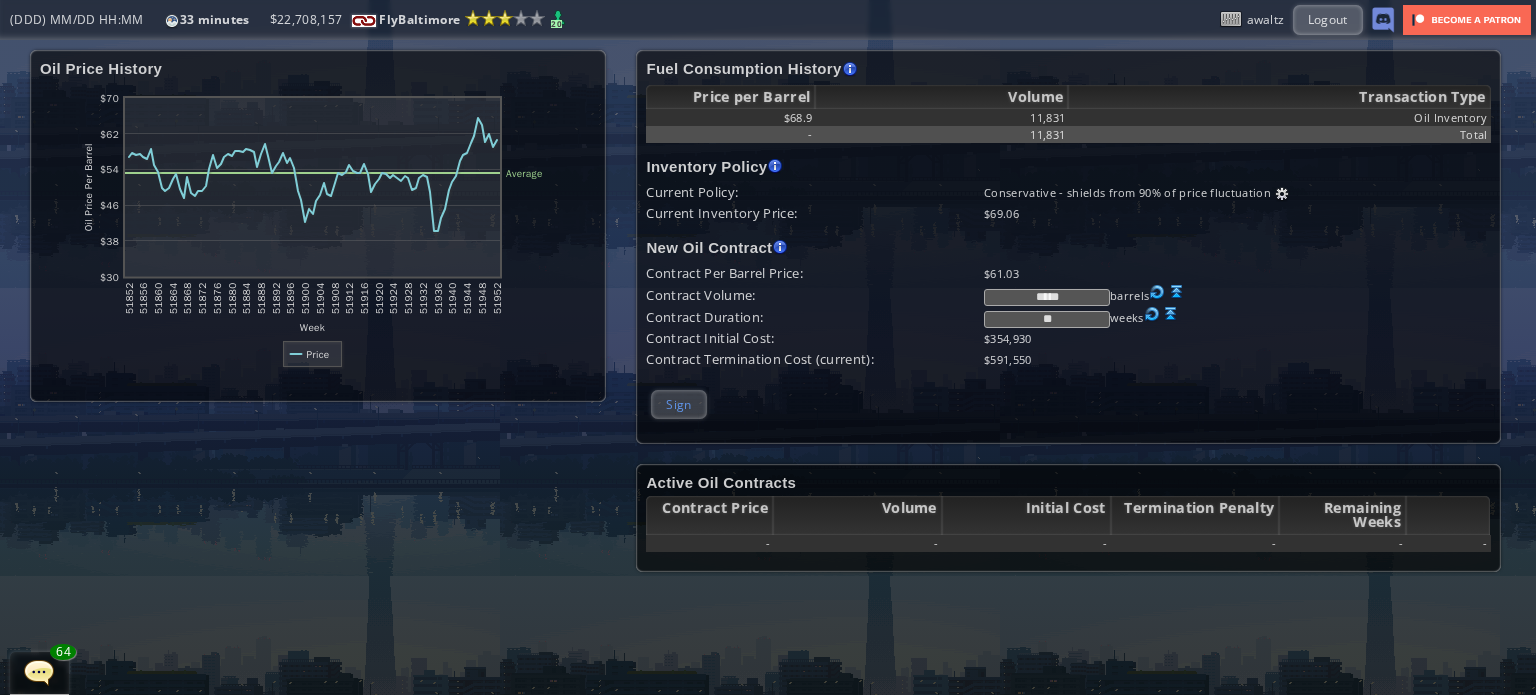 click on "Sign" at bounding box center (678, 404) 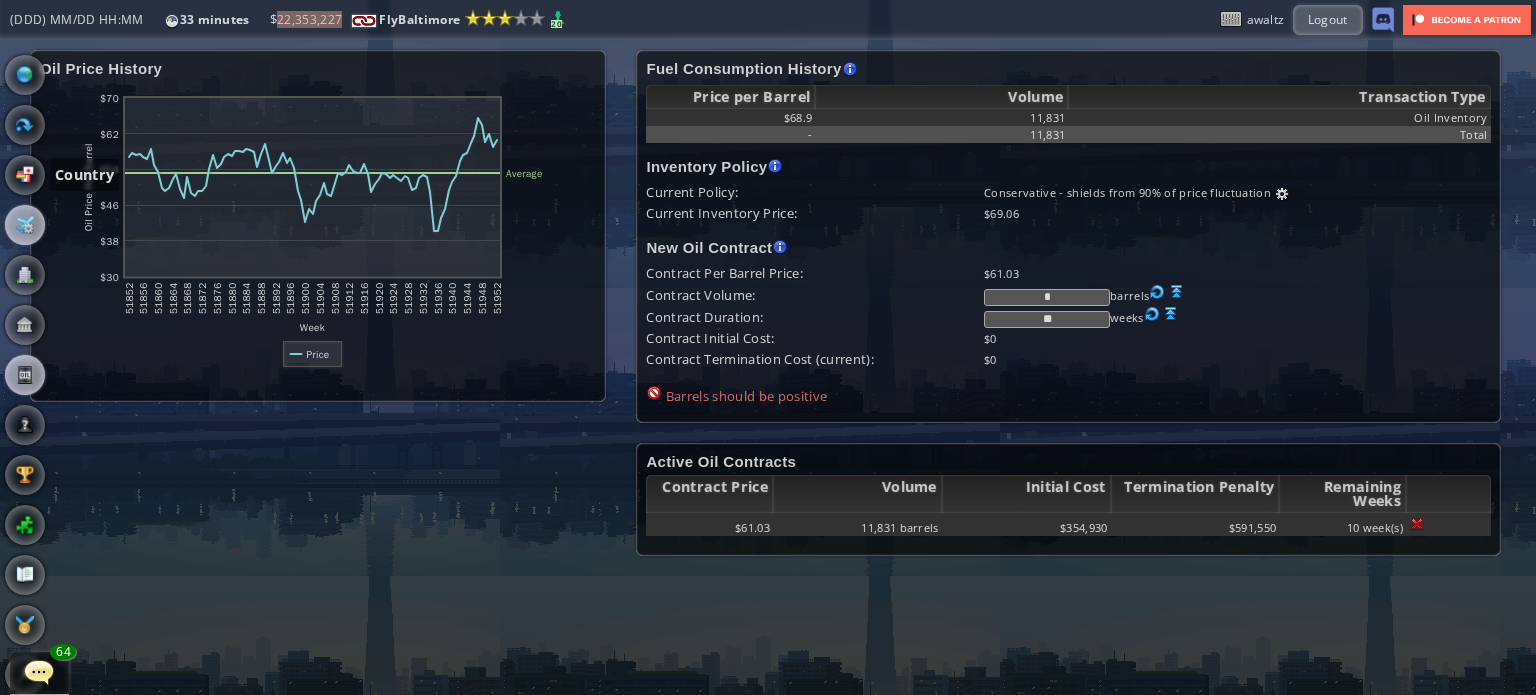 click at bounding box center (25, 225) 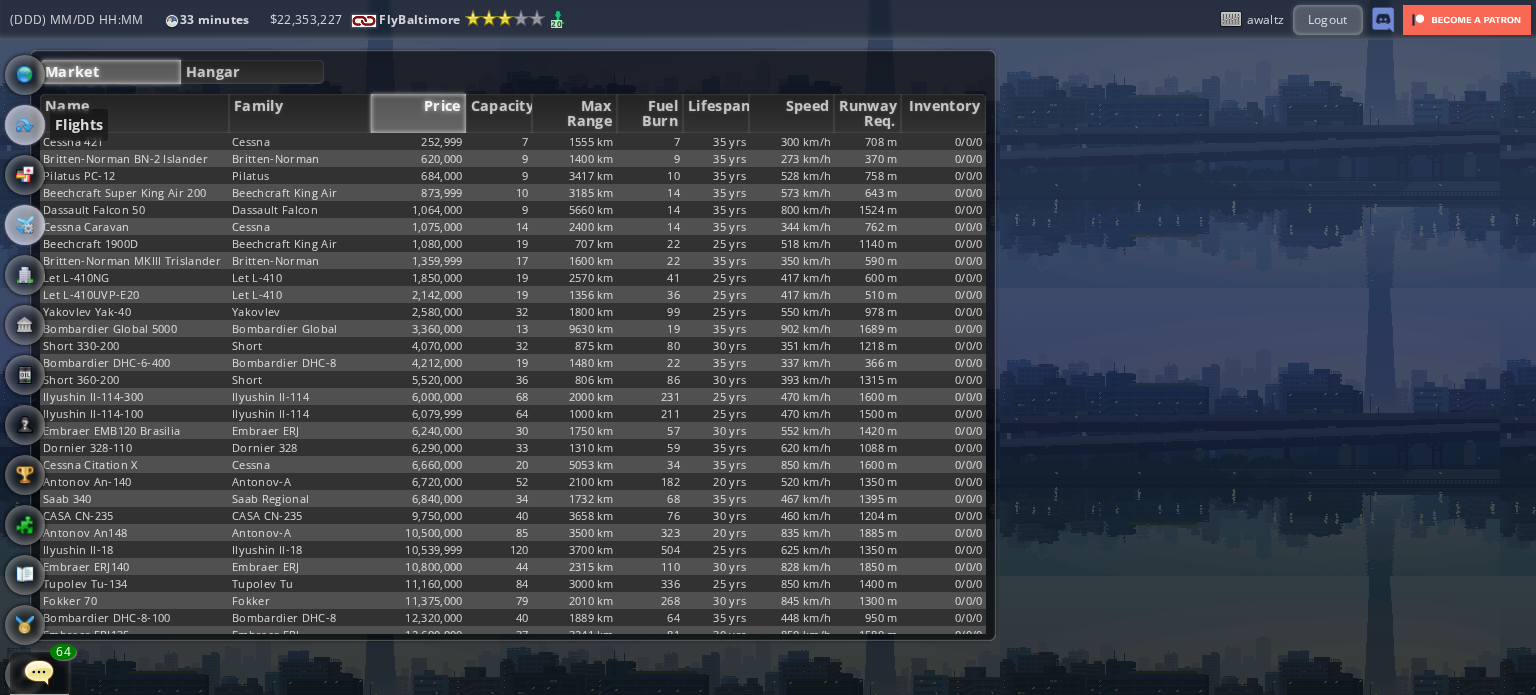 click at bounding box center (25, 125) 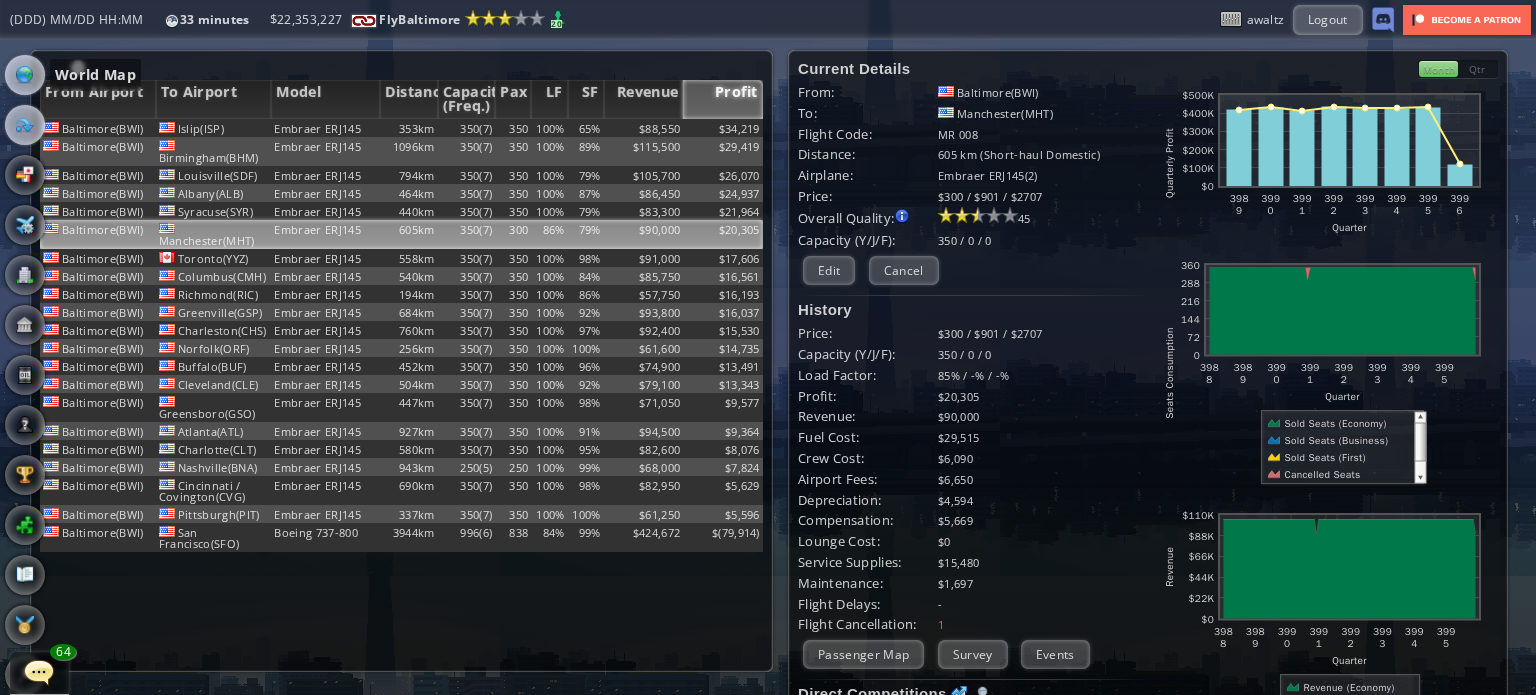 click at bounding box center [25, 75] 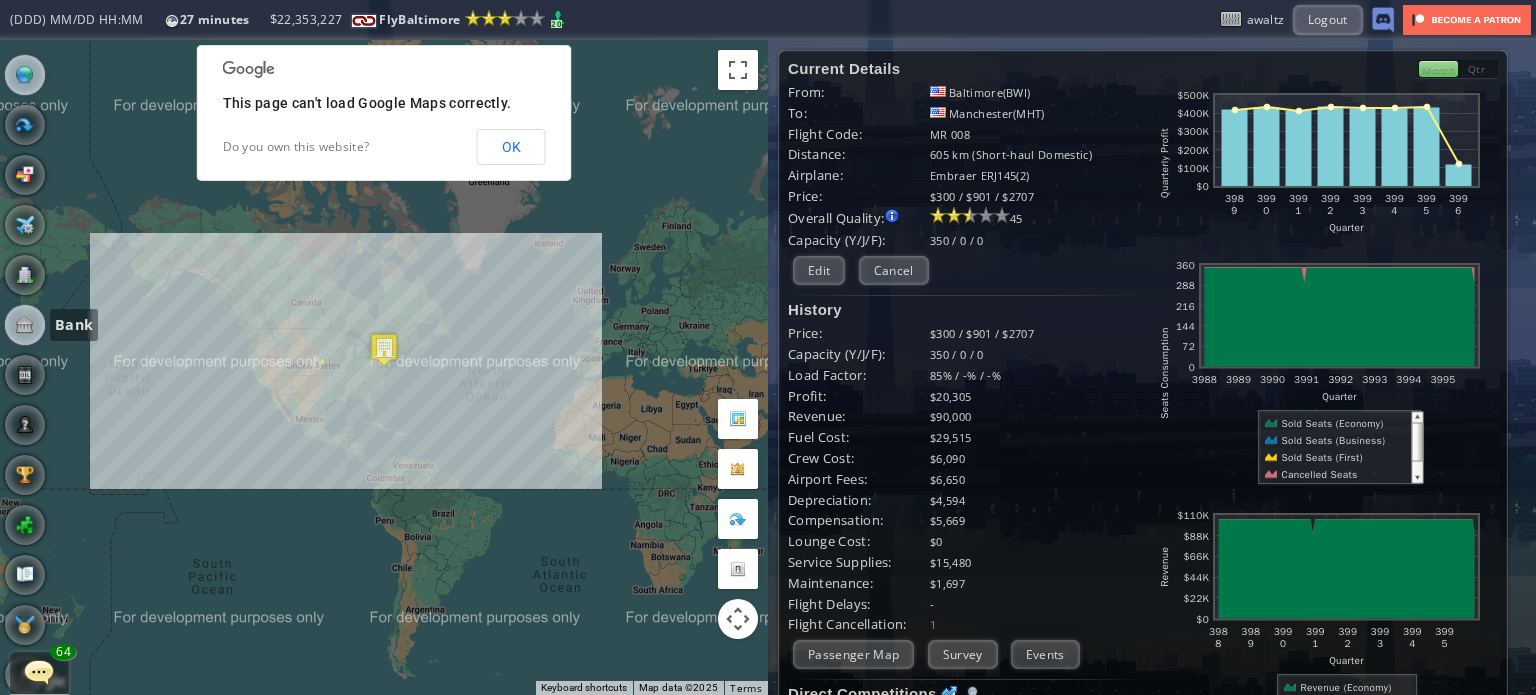click at bounding box center [25, 325] 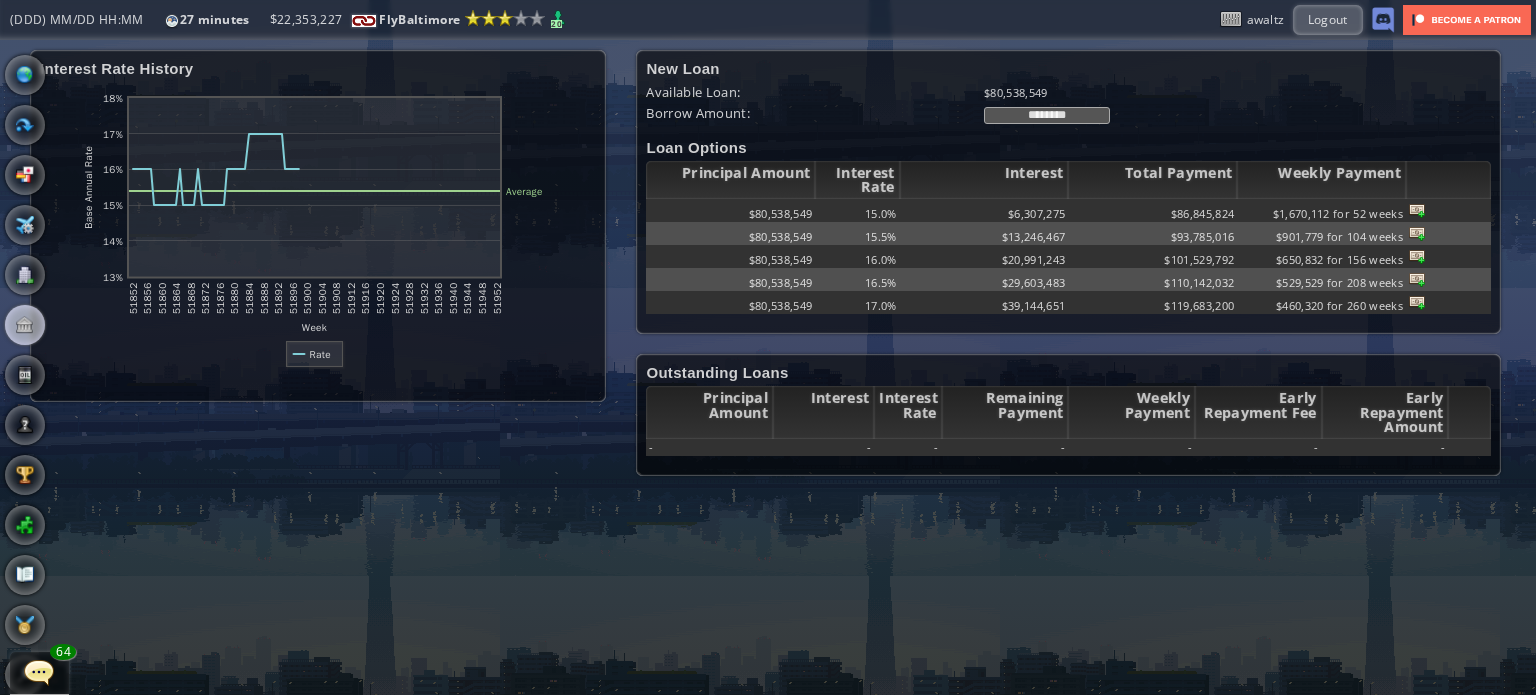 click at bounding box center (7, 347) 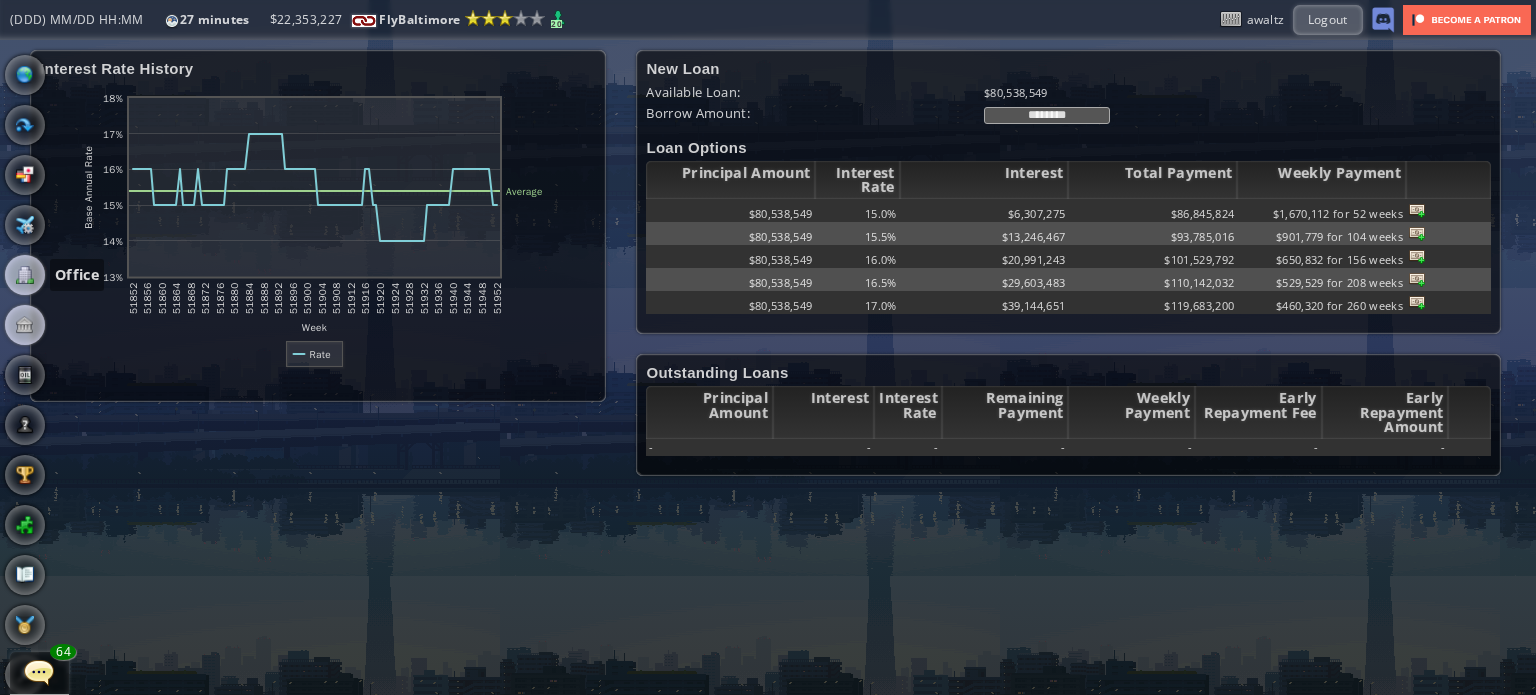click at bounding box center (25, 275) 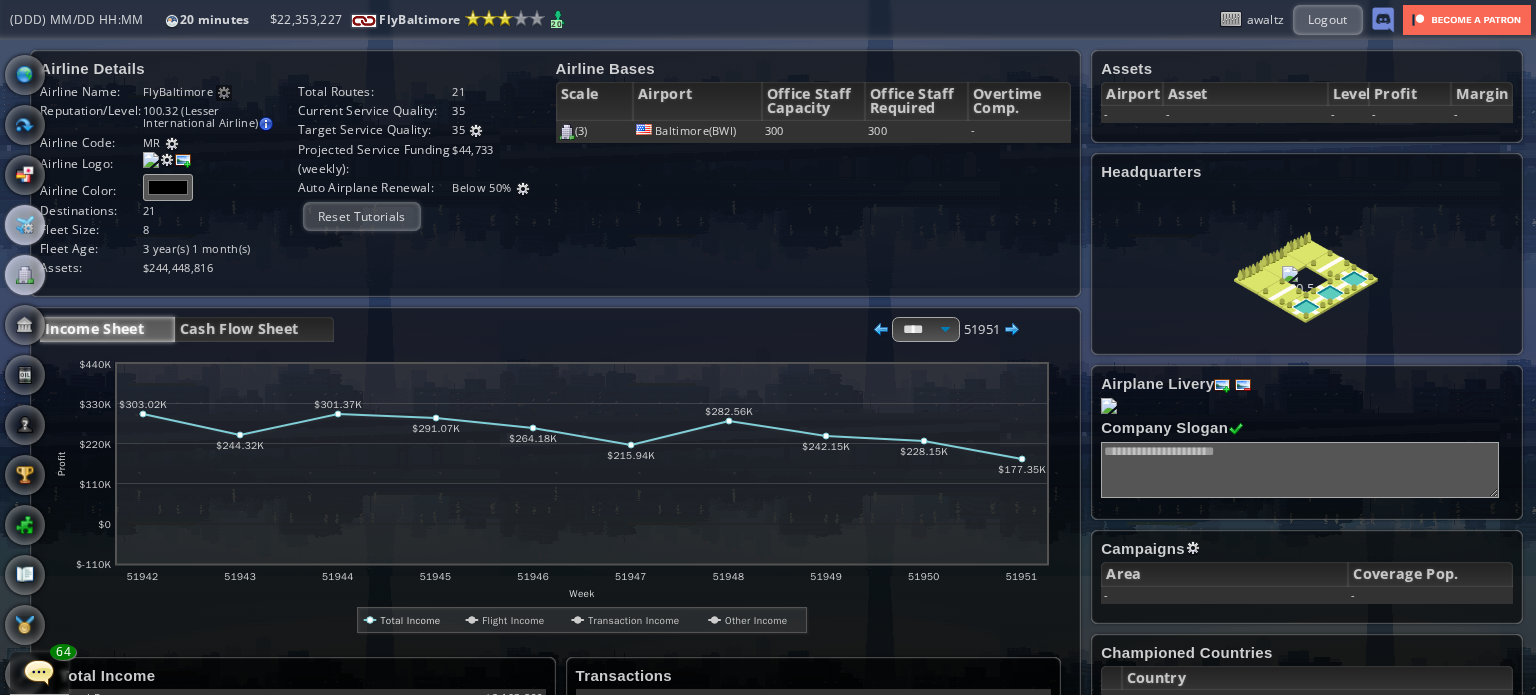 click at bounding box center (25, 225) 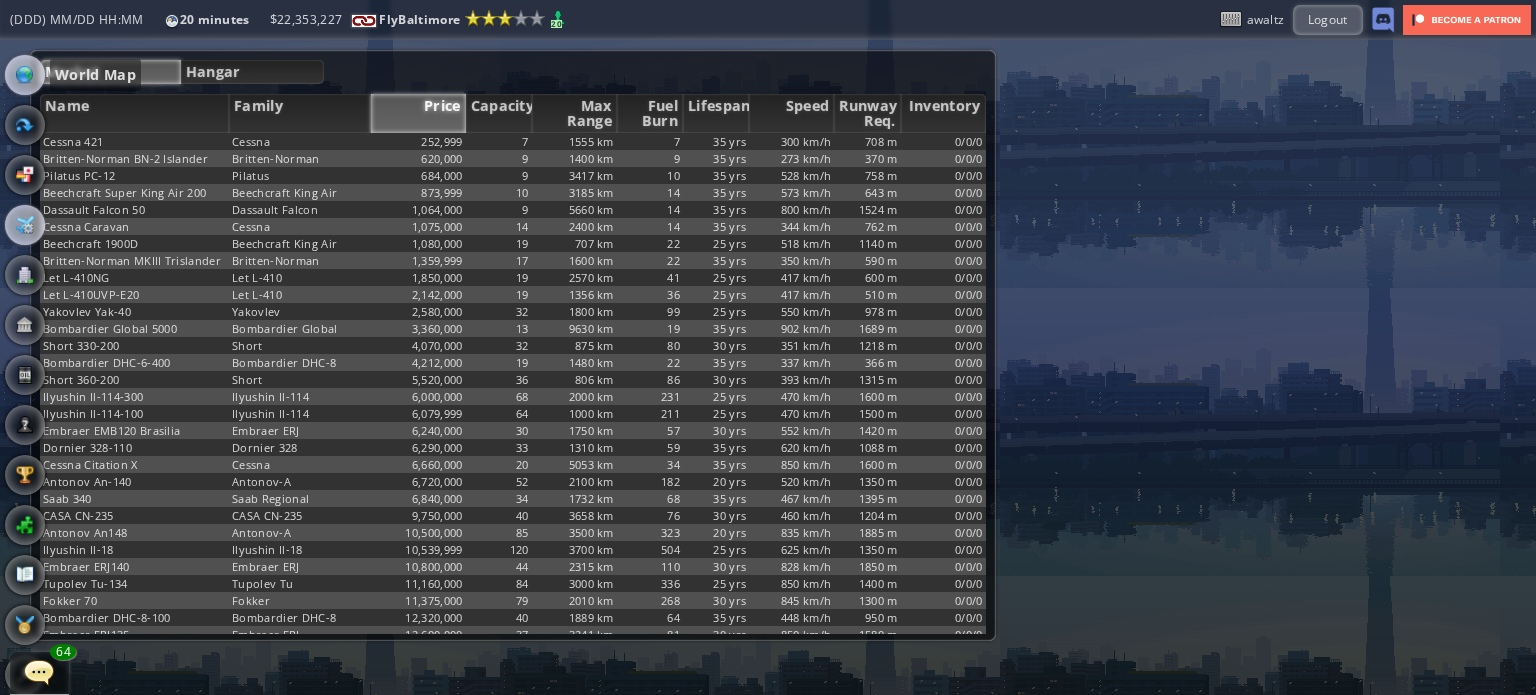 click at bounding box center [25, 75] 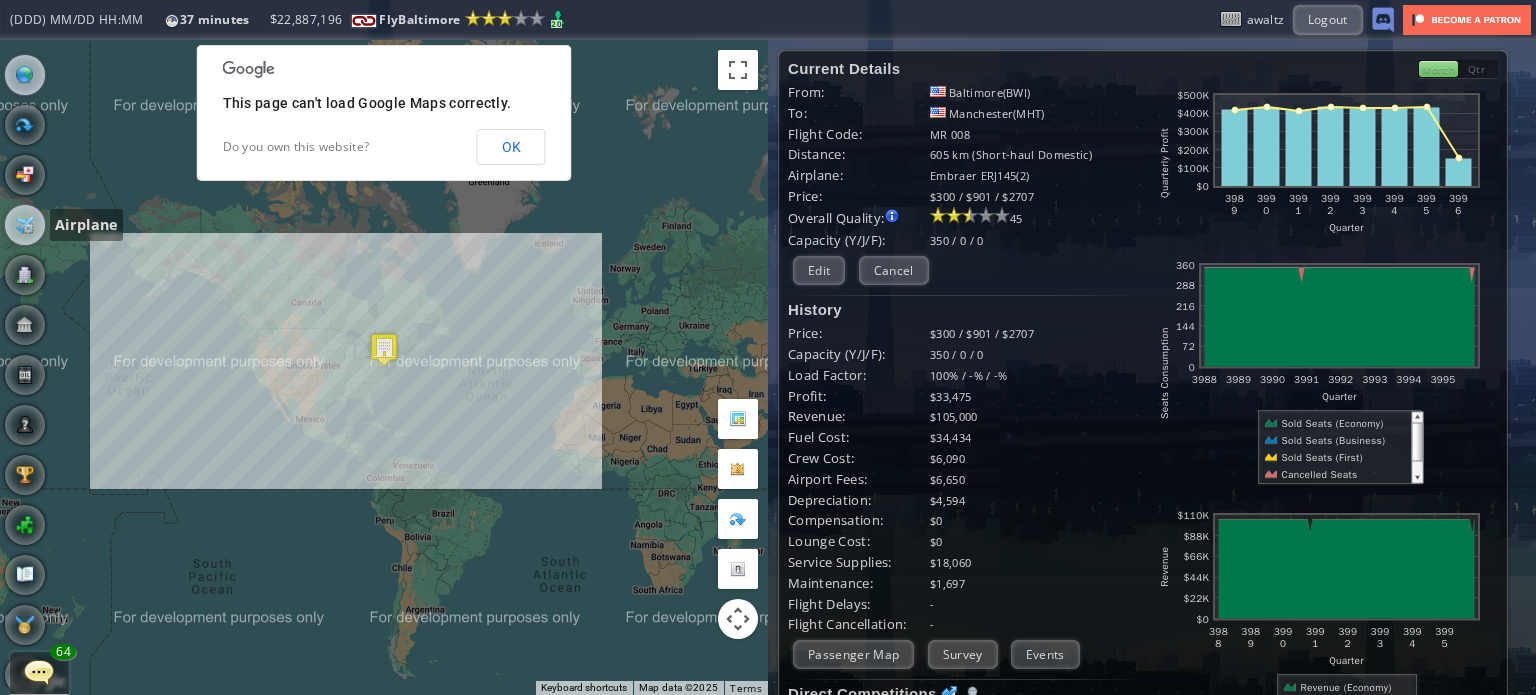 click at bounding box center (25, 225) 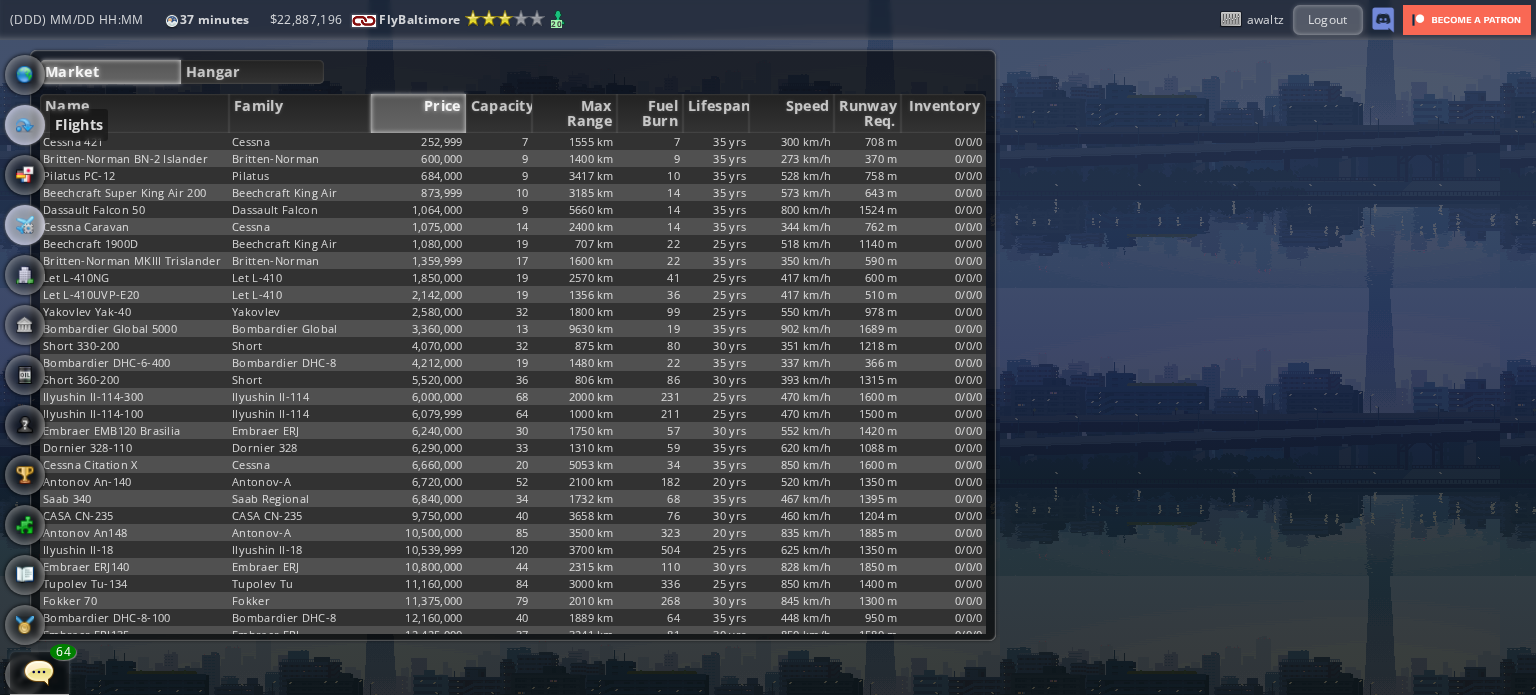 click at bounding box center [25, 125] 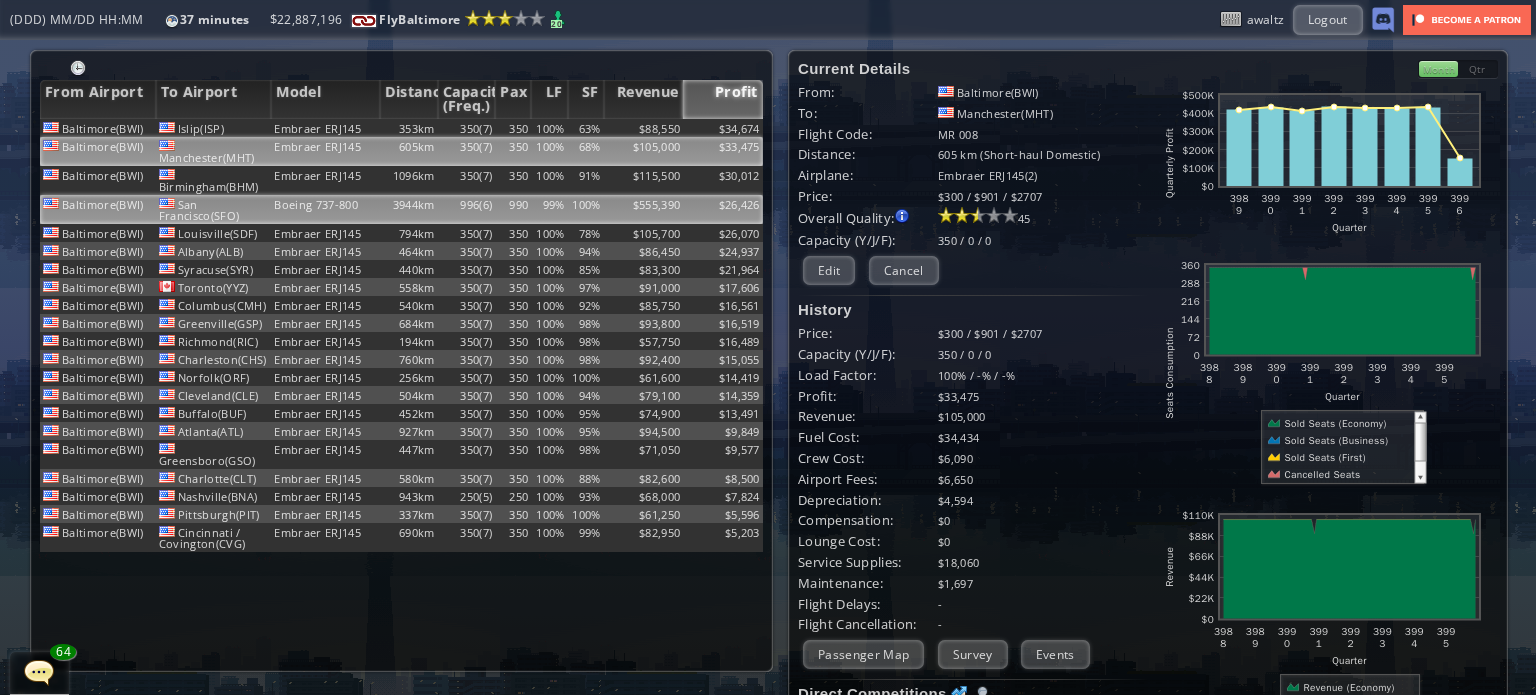 click on "$26,426" at bounding box center (723, 128) 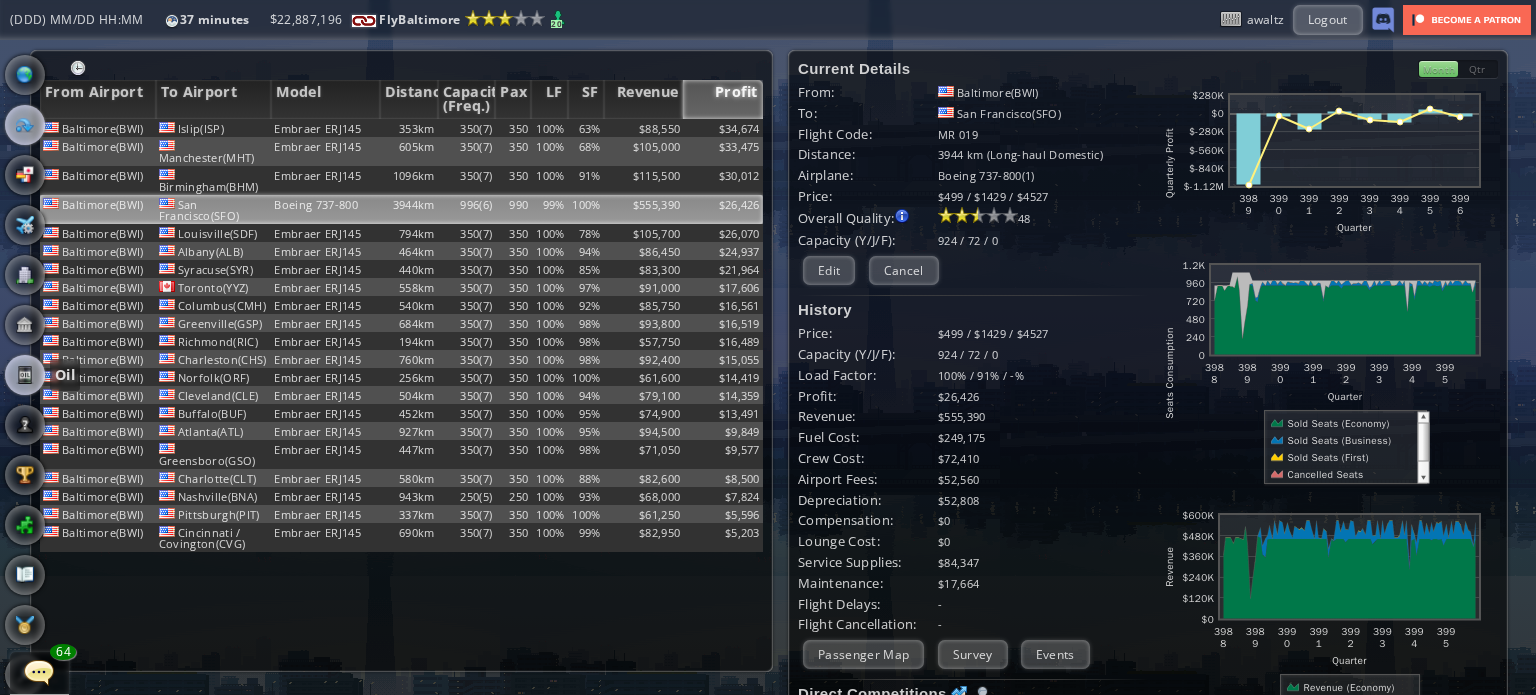 click at bounding box center [25, 375] 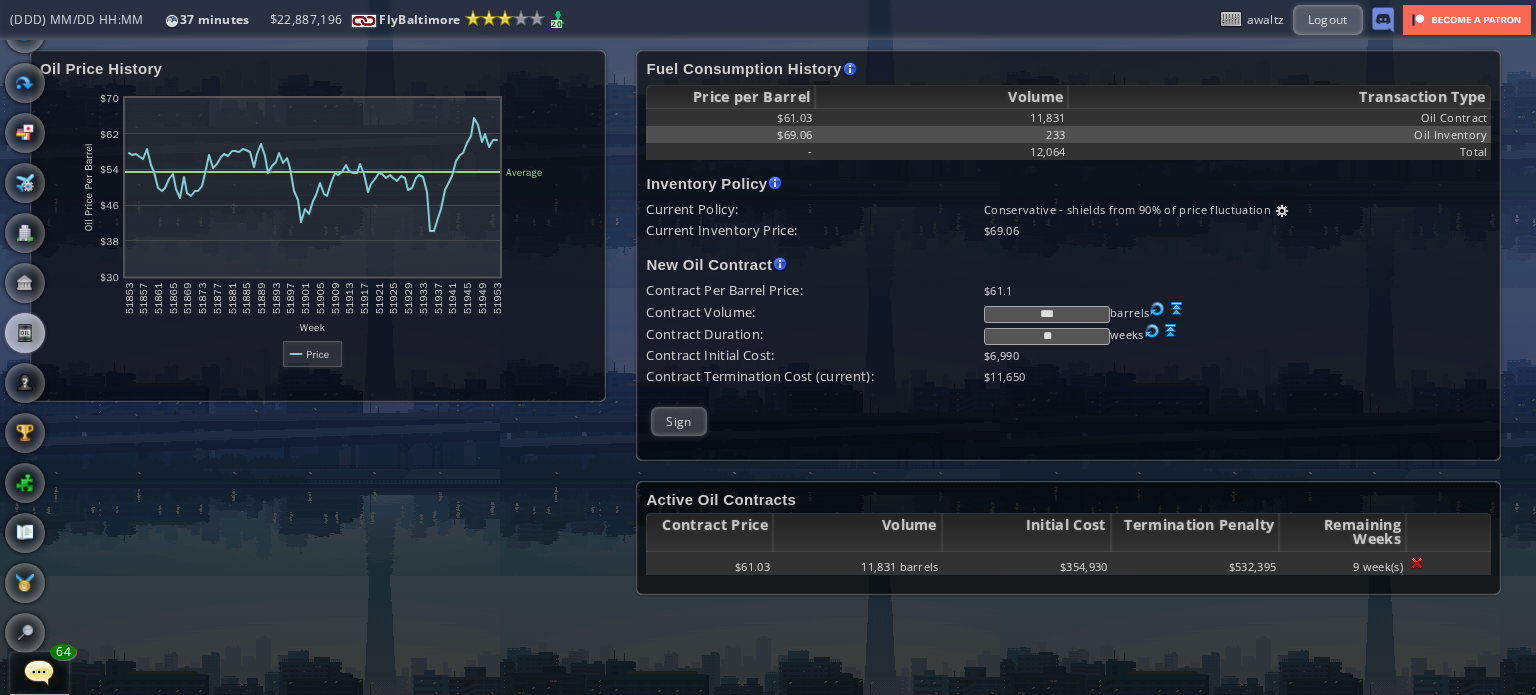 scroll, scrollTop: 64, scrollLeft: 0, axis: vertical 